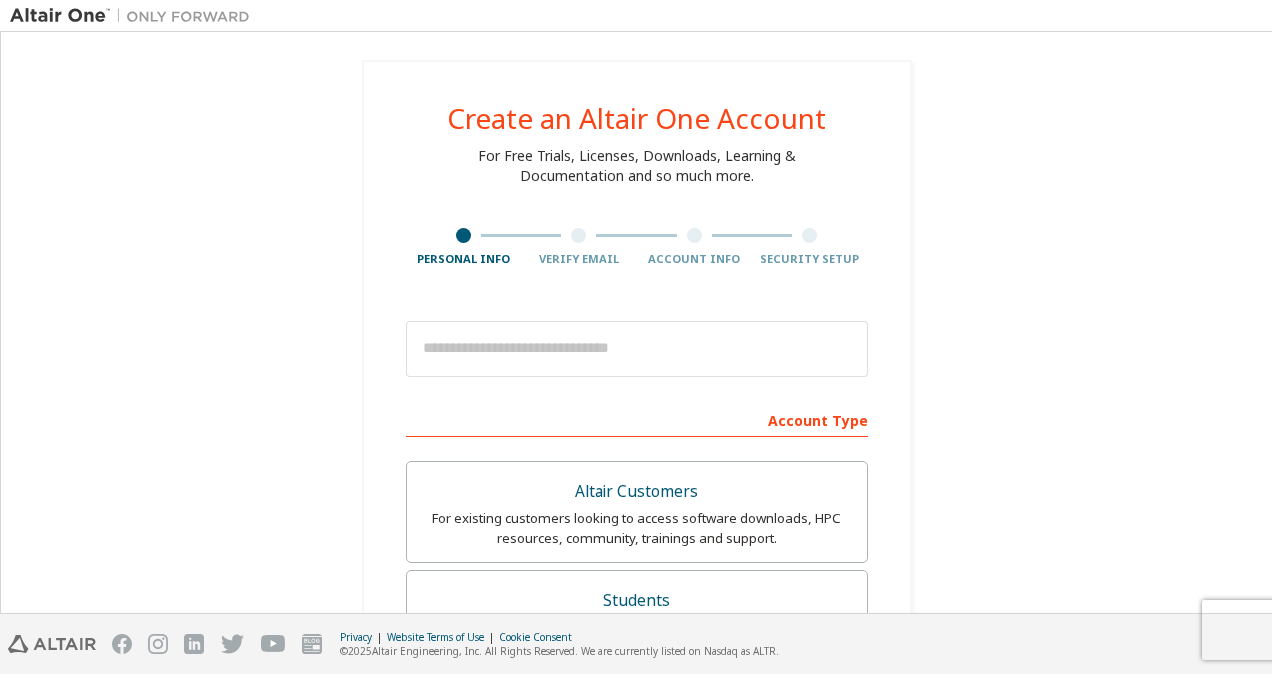 scroll, scrollTop: 0, scrollLeft: 0, axis: both 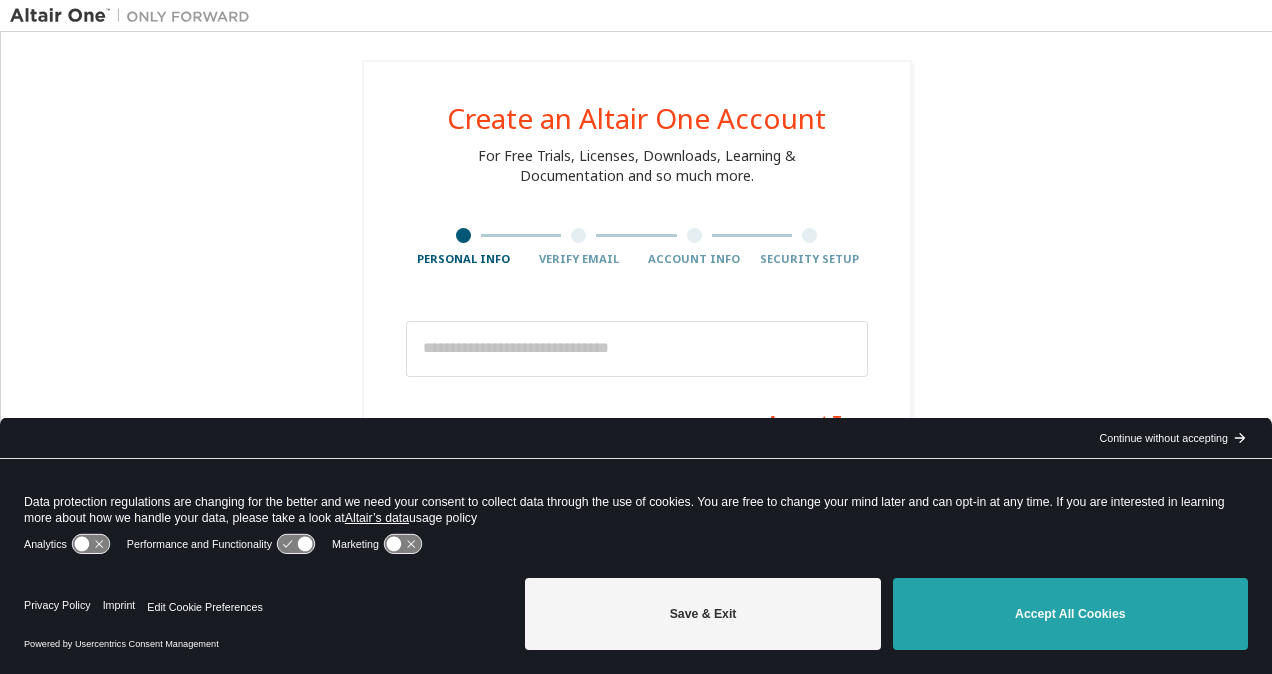 click on "Accept All Cookies" at bounding box center [1070, 614] 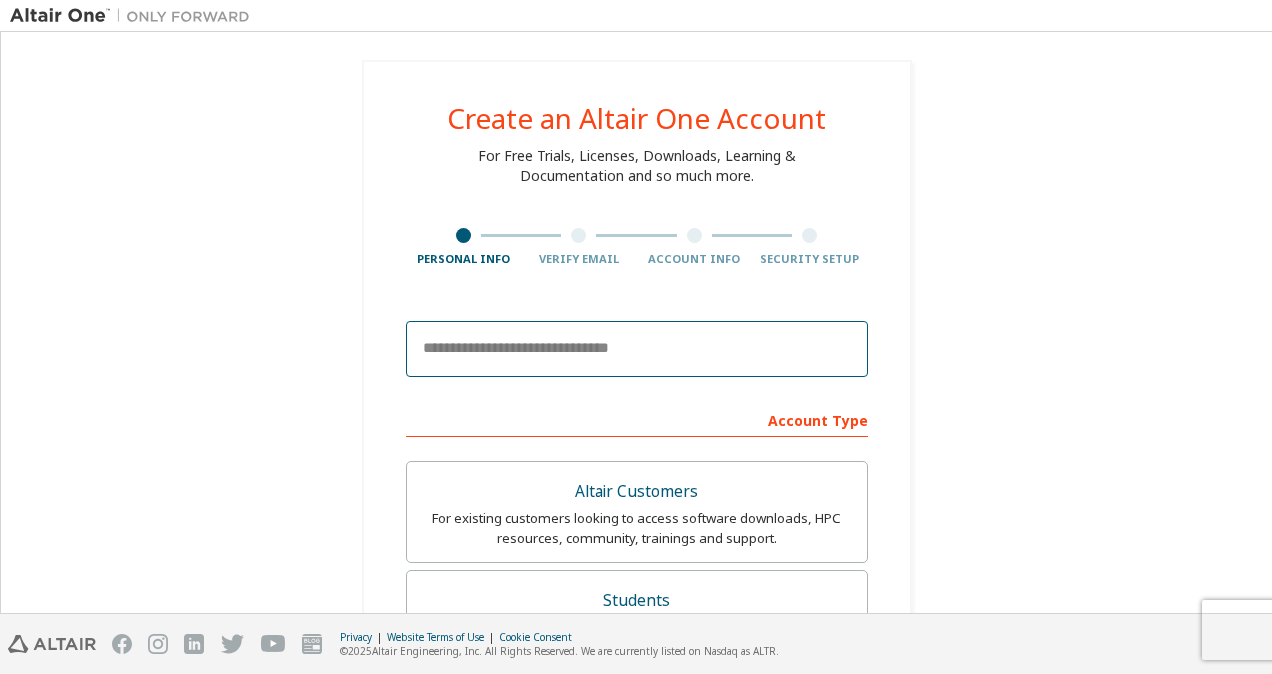click at bounding box center (637, 349) 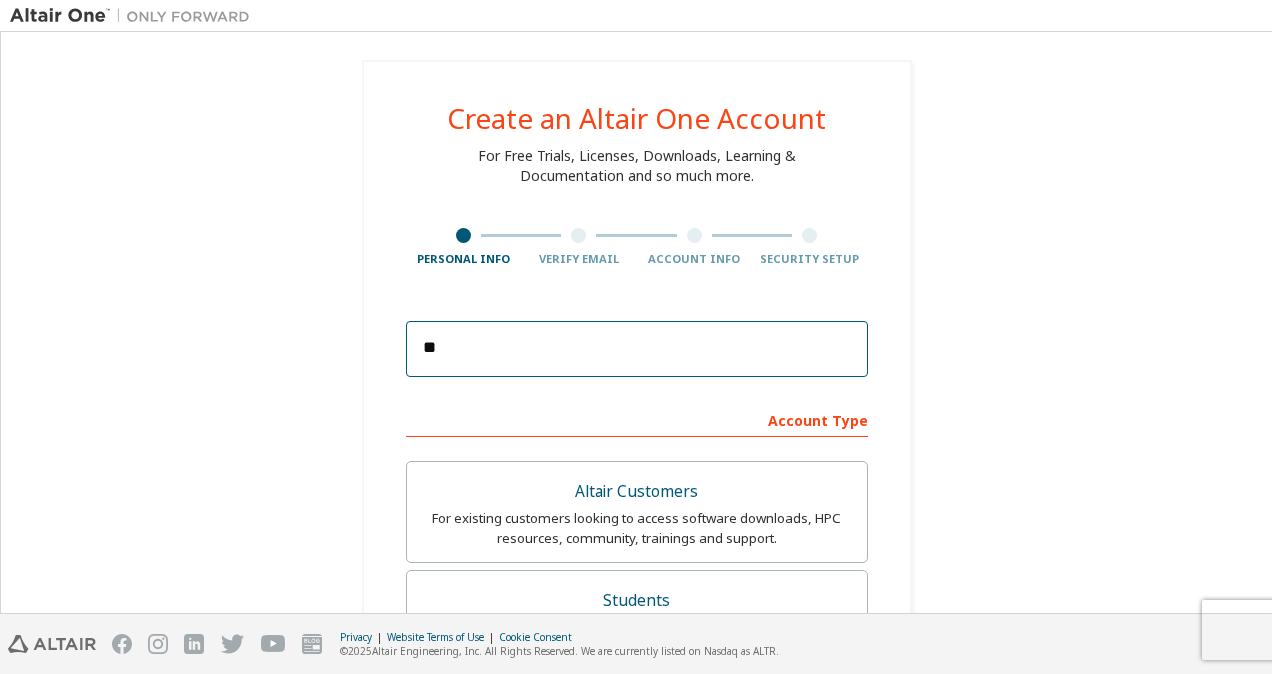 type on "**********" 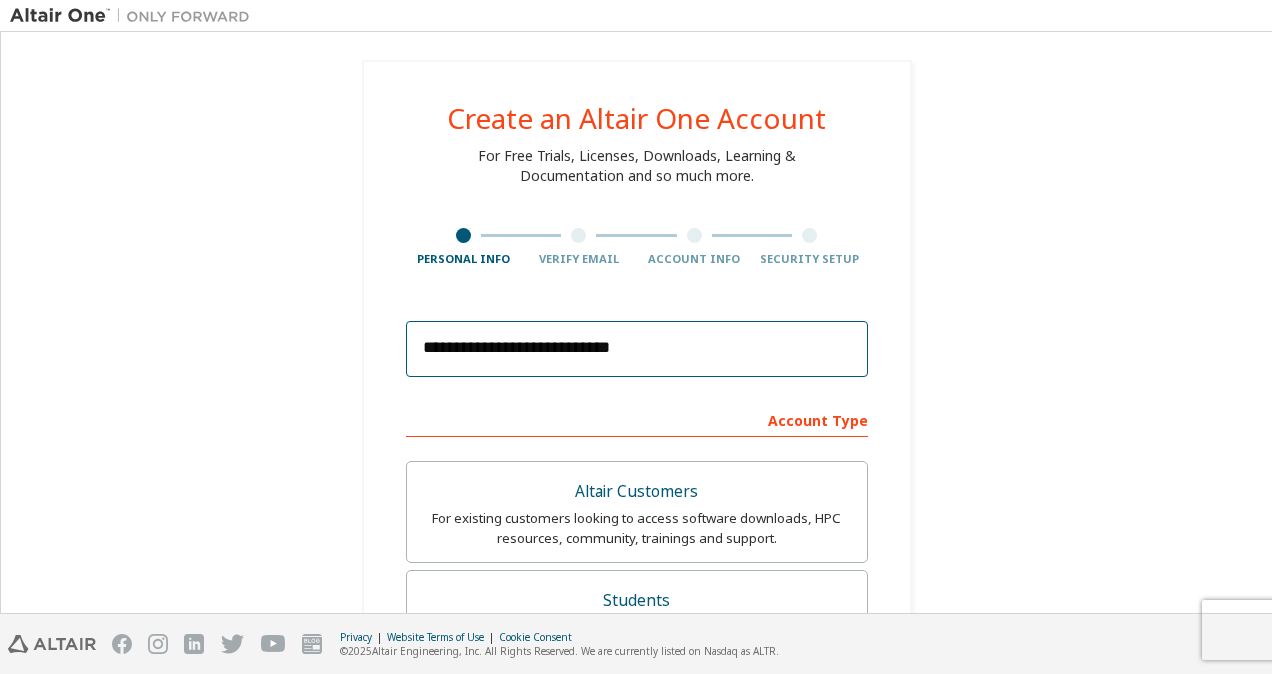 type on "**********" 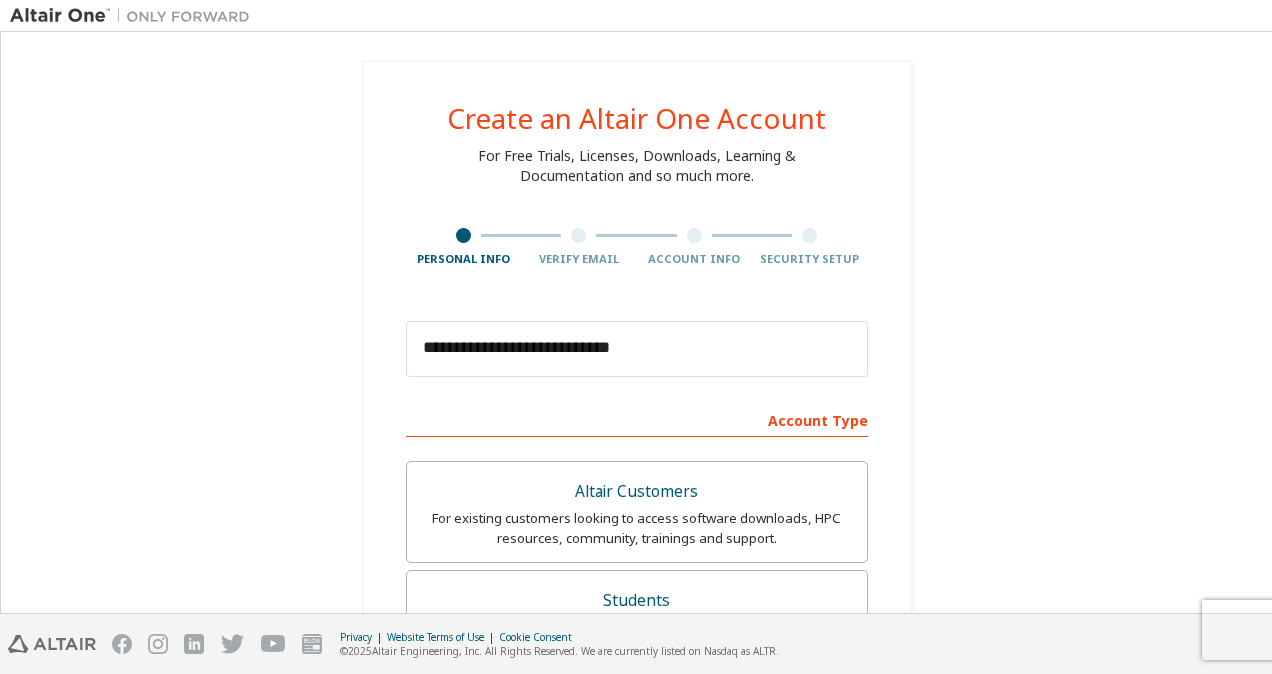 type on "****" 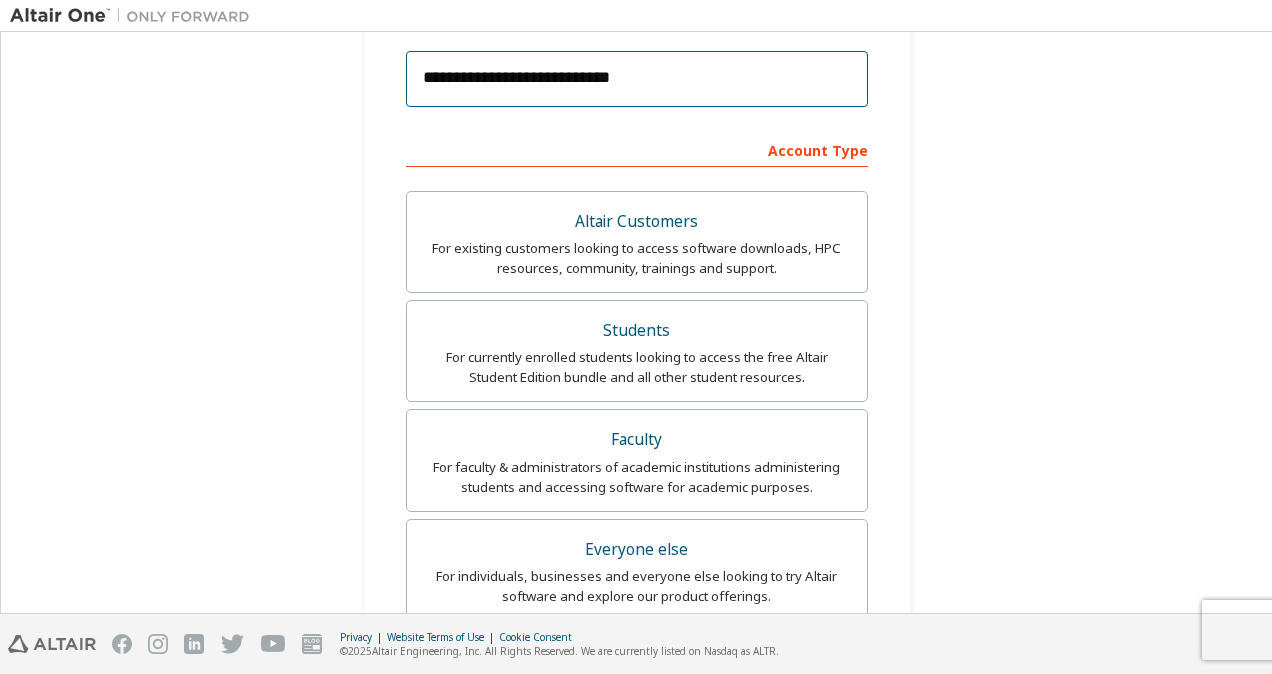 scroll, scrollTop: 0, scrollLeft: 0, axis: both 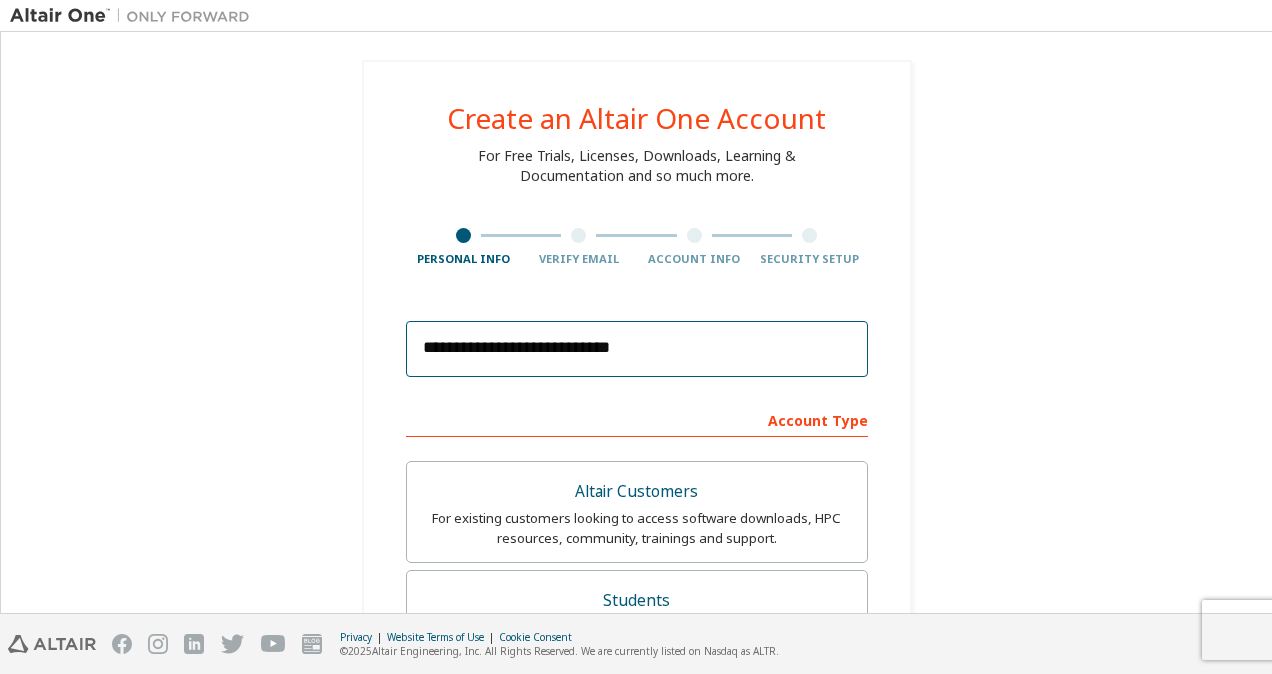 click on "**********" at bounding box center [637, 349] 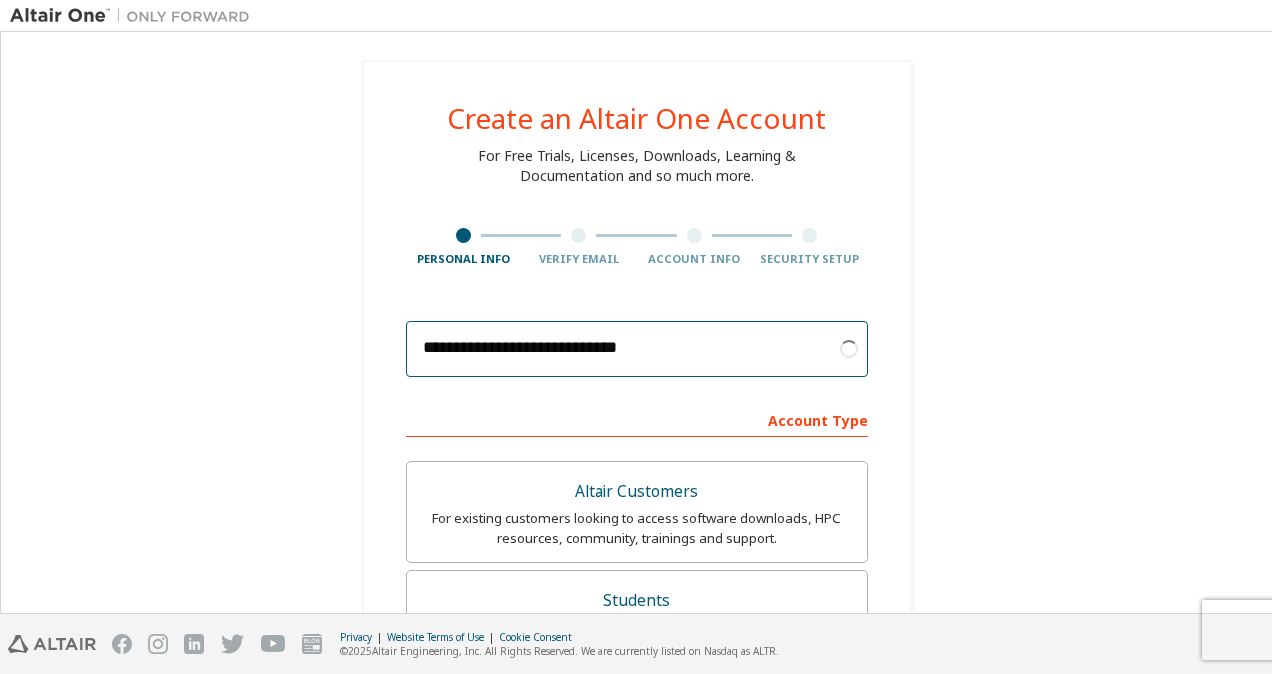 type on "**********" 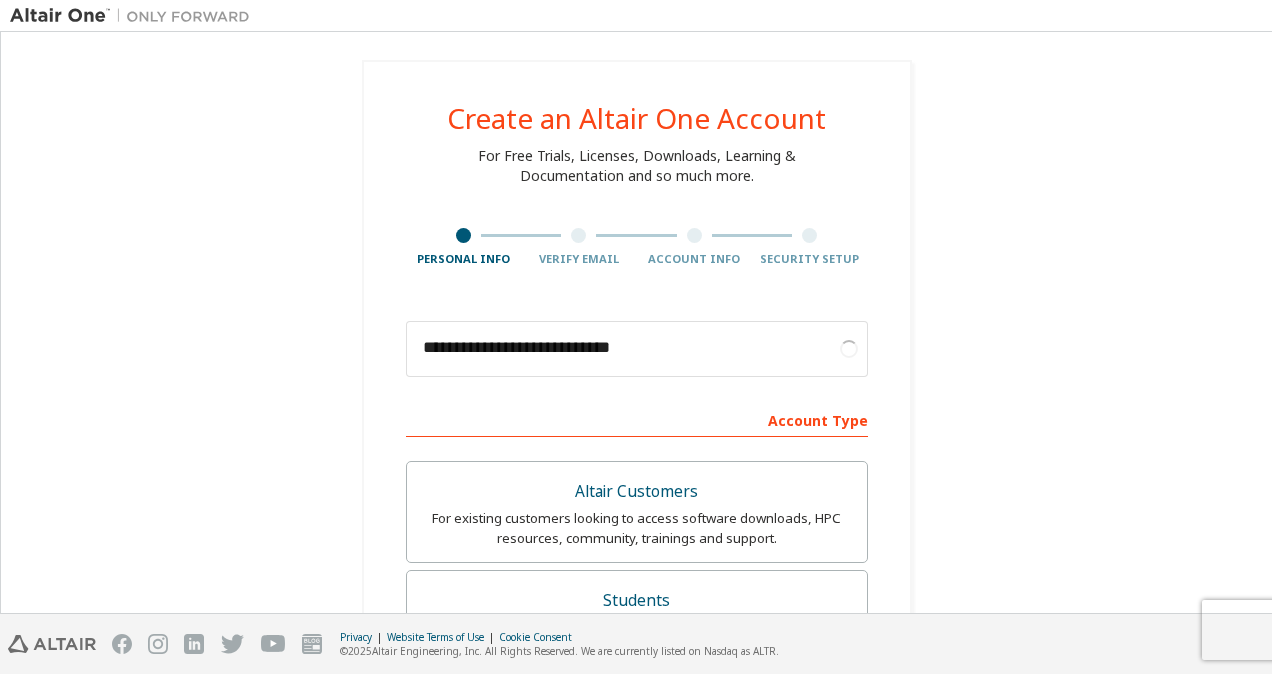 click on "**********" at bounding box center [636, 649] 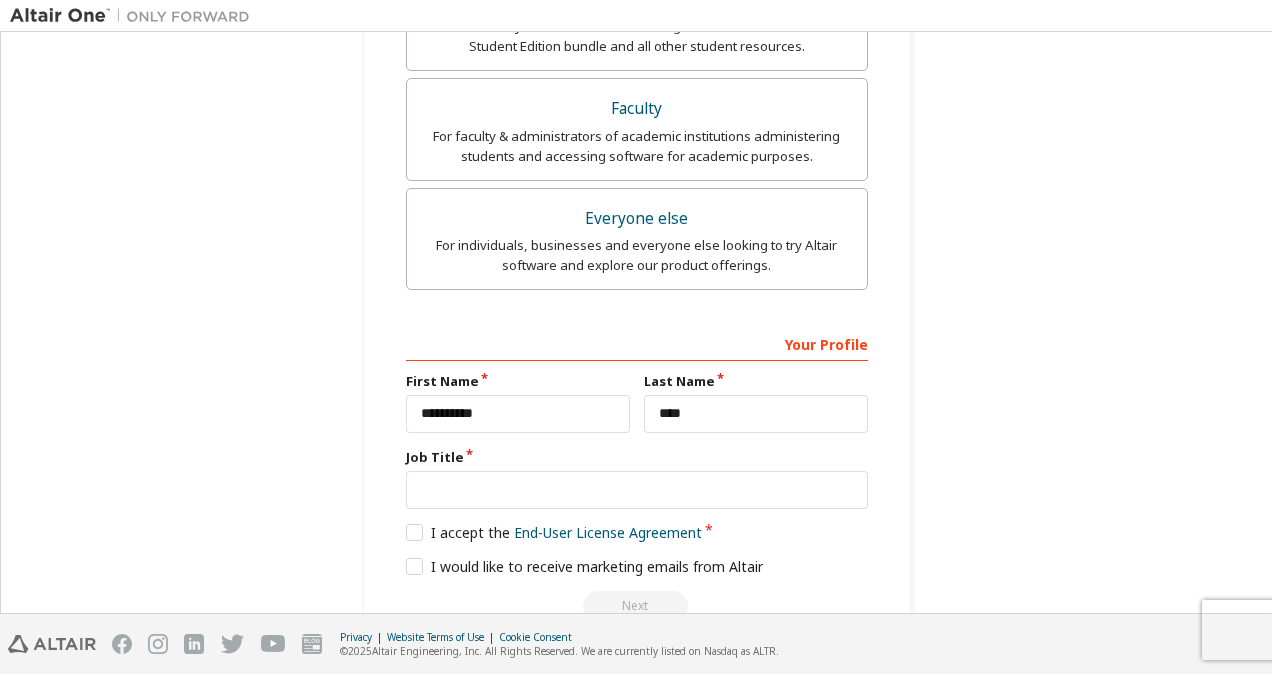 scroll, scrollTop: 647, scrollLeft: 0, axis: vertical 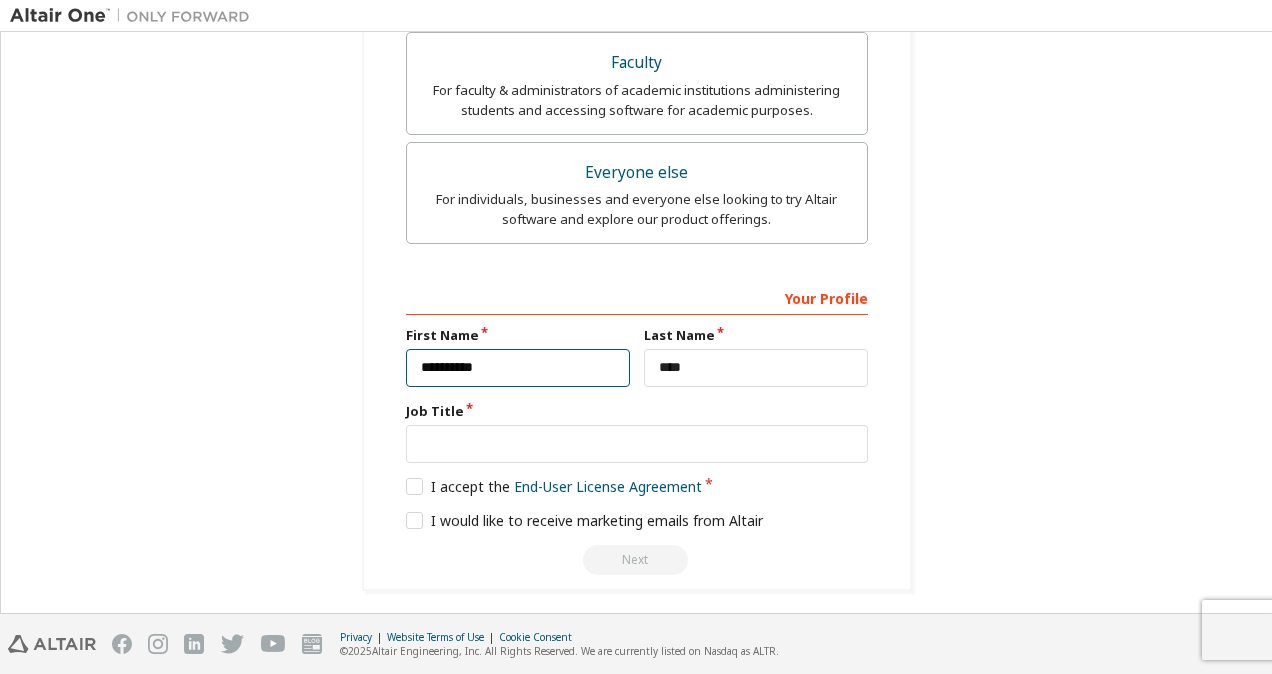 click on "**********" at bounding box center [518, 368] 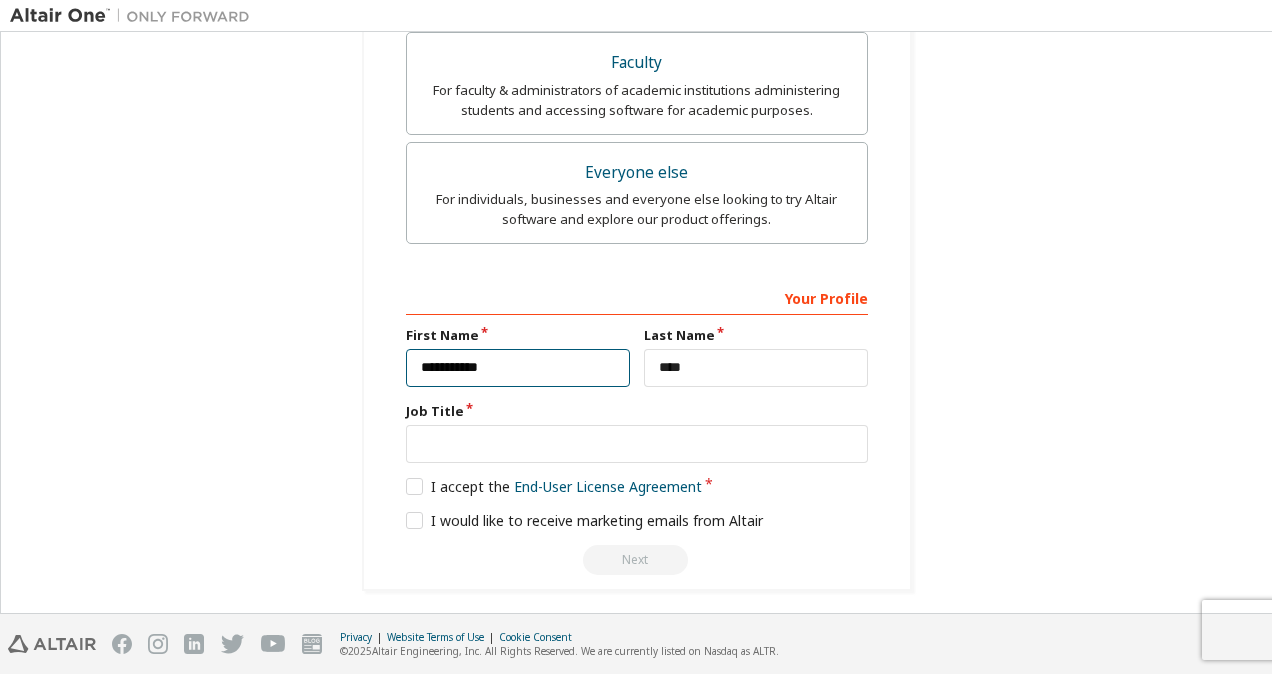 type on "**********" 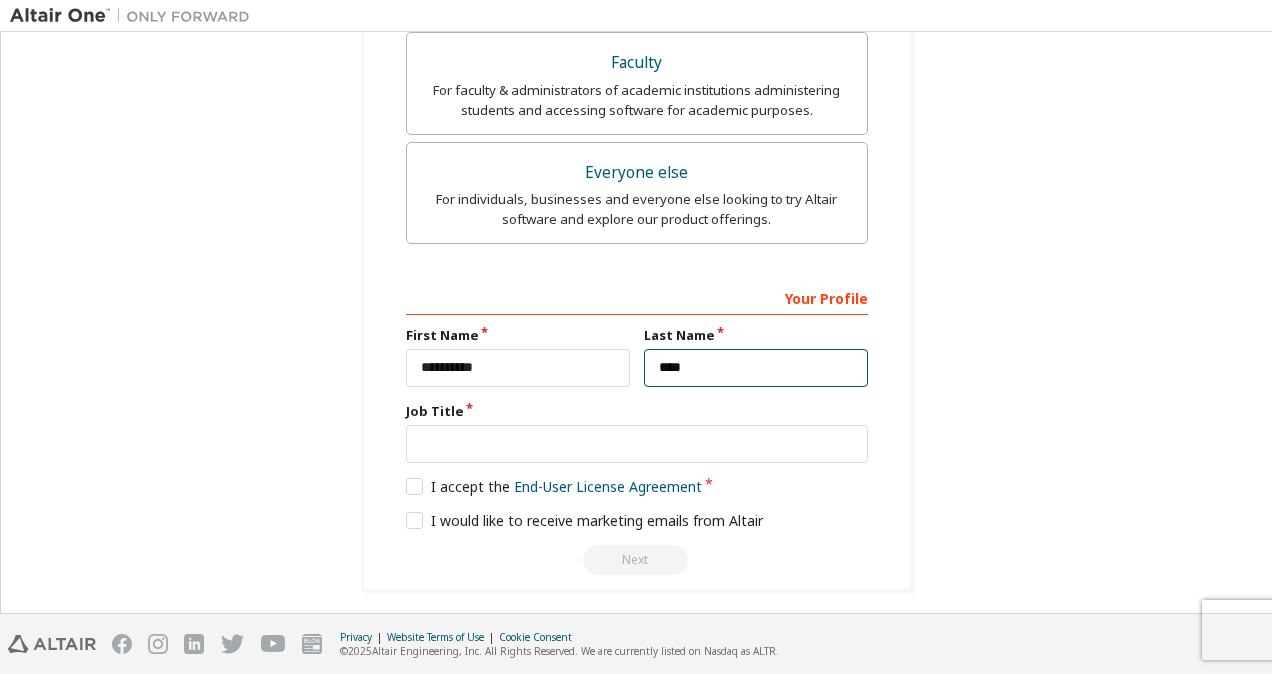 click on "****" at bounding box center (756, 368) 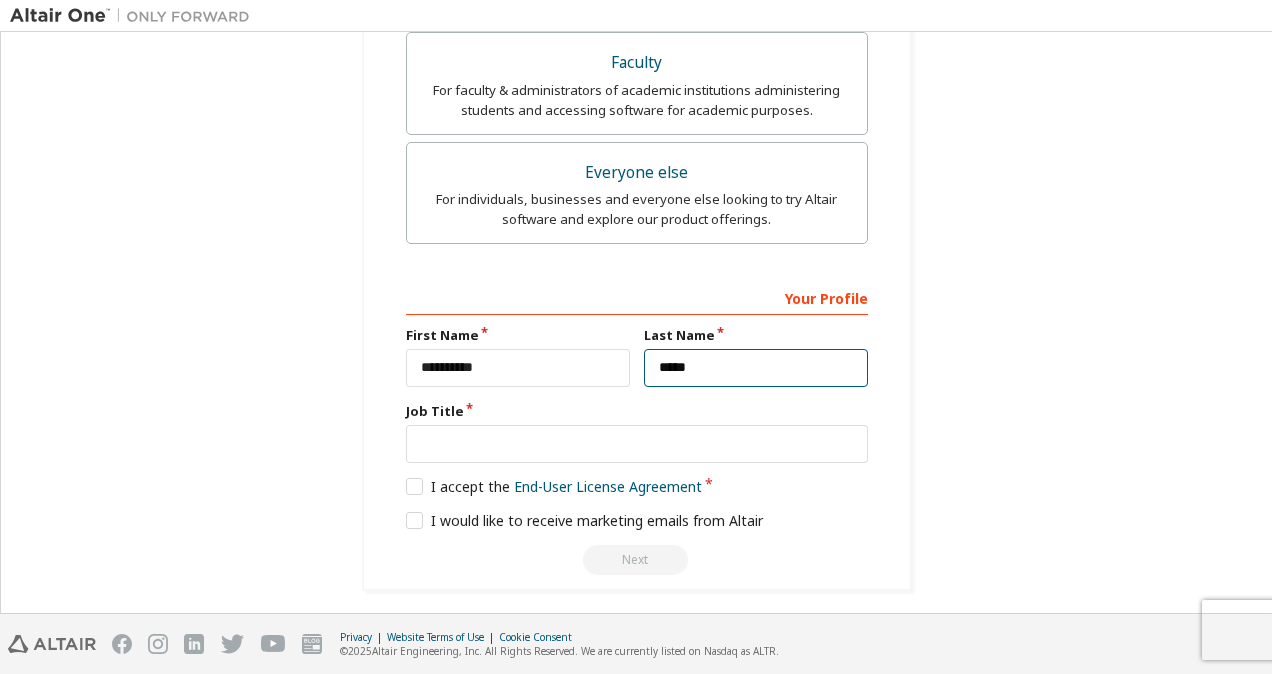 type on "****" 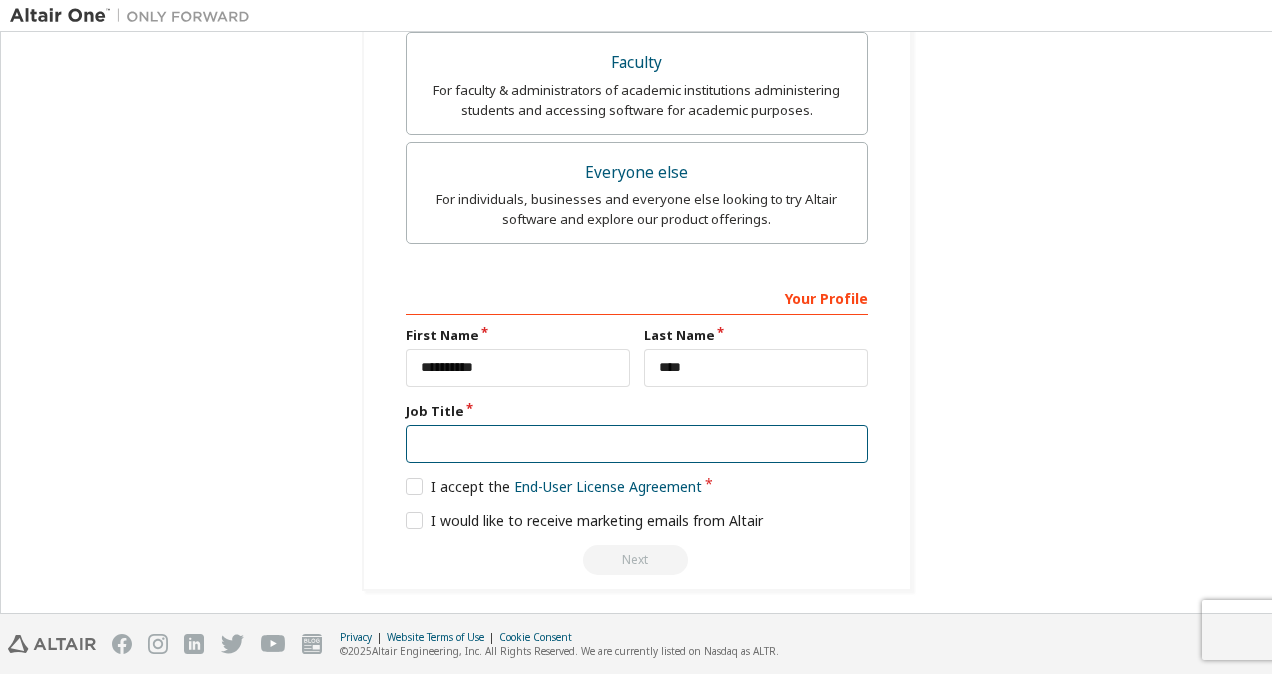 click at bounding box center (637, 444) 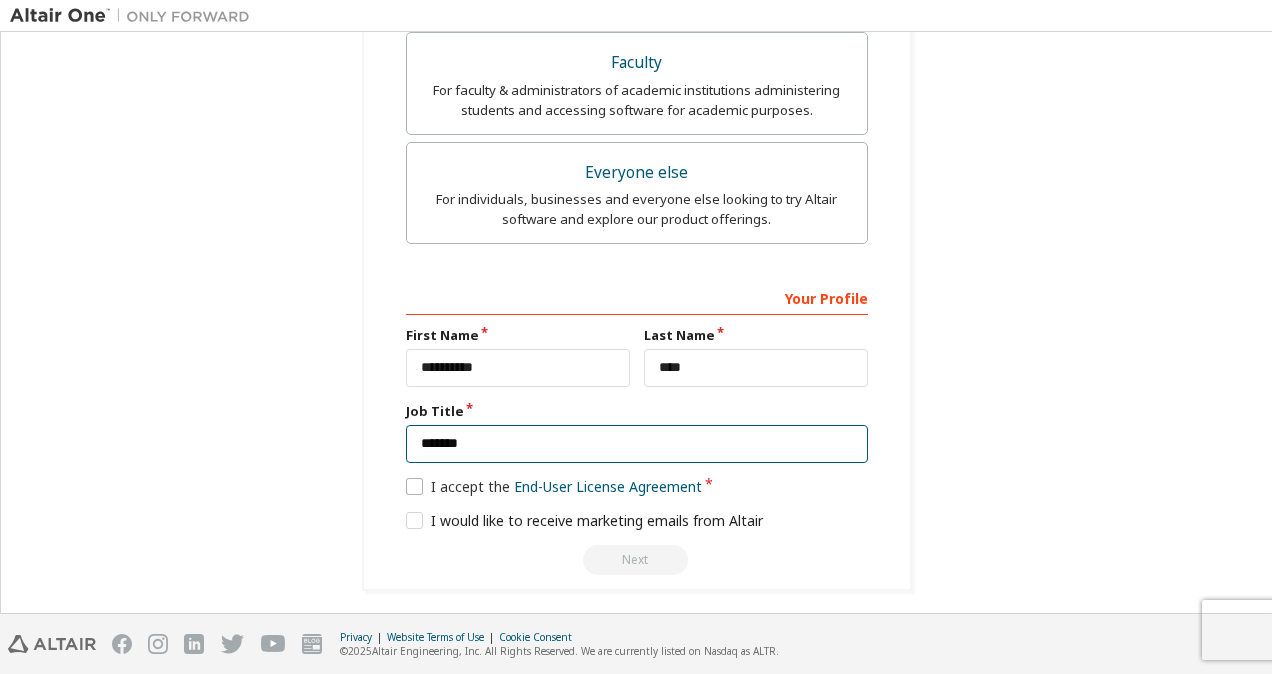 type on "*******" 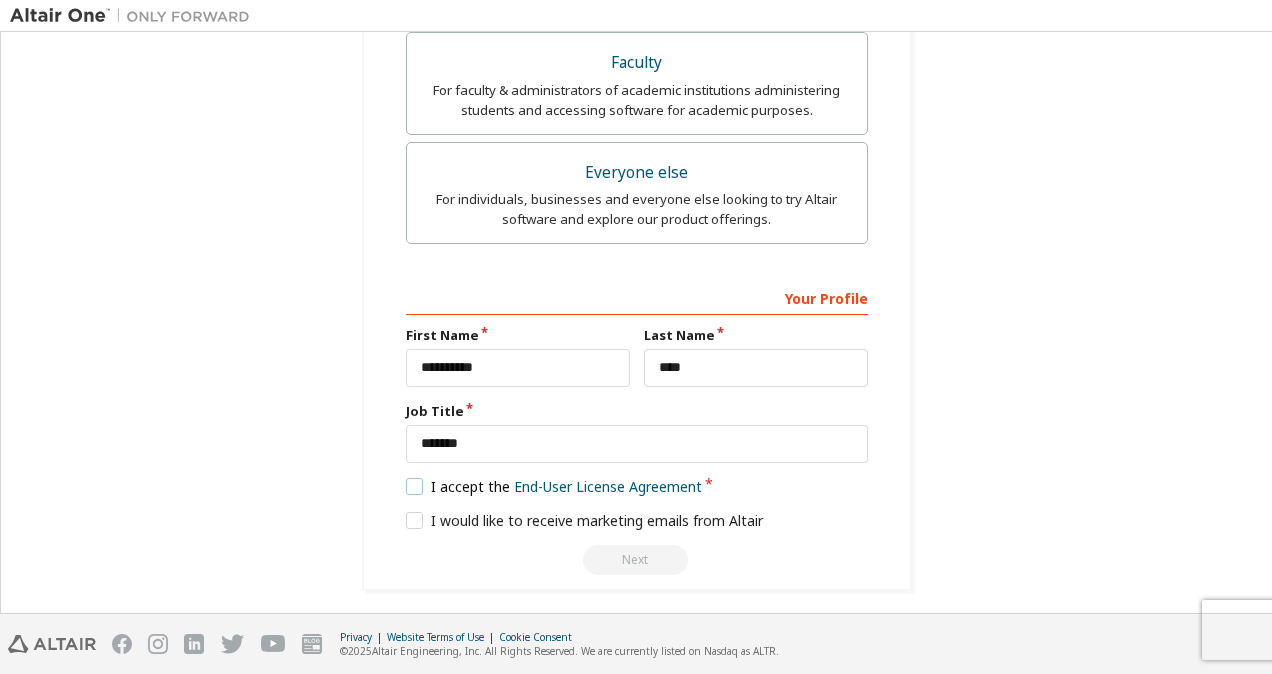click on "I accept the    End-User License Agreement" at bounding box center (554, 486) 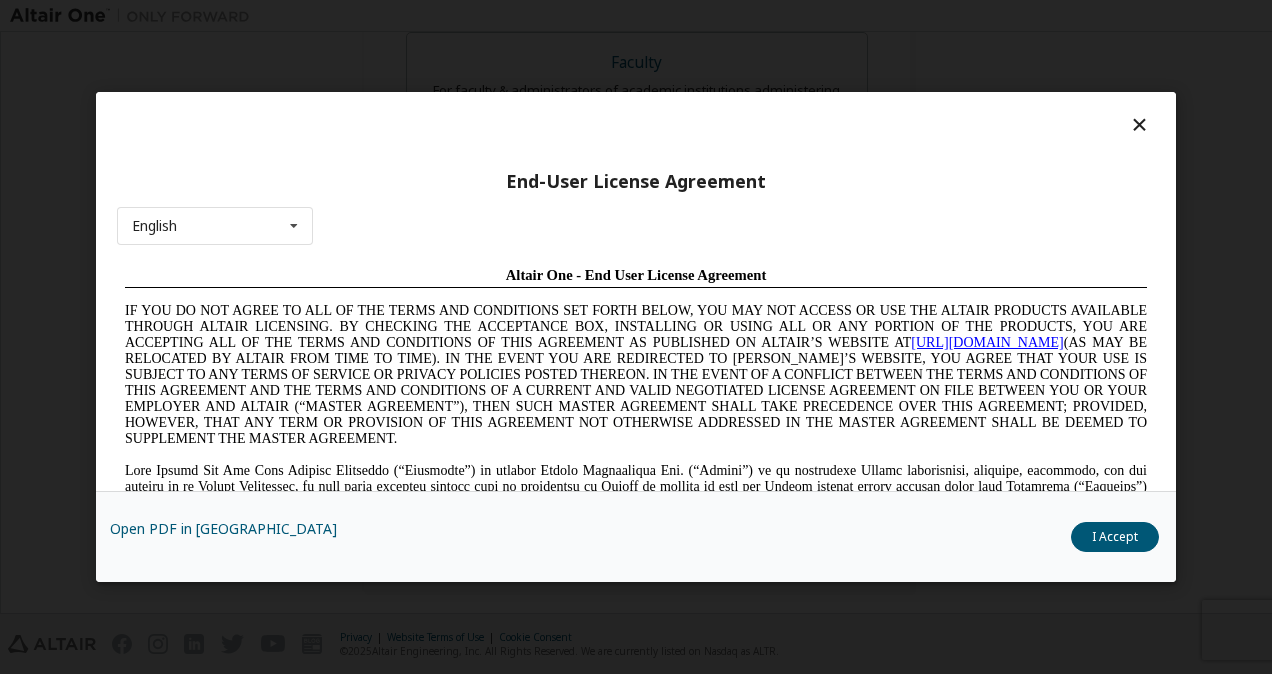 scroll, scrollTop: 0, scrollLeft: 0, axis: both 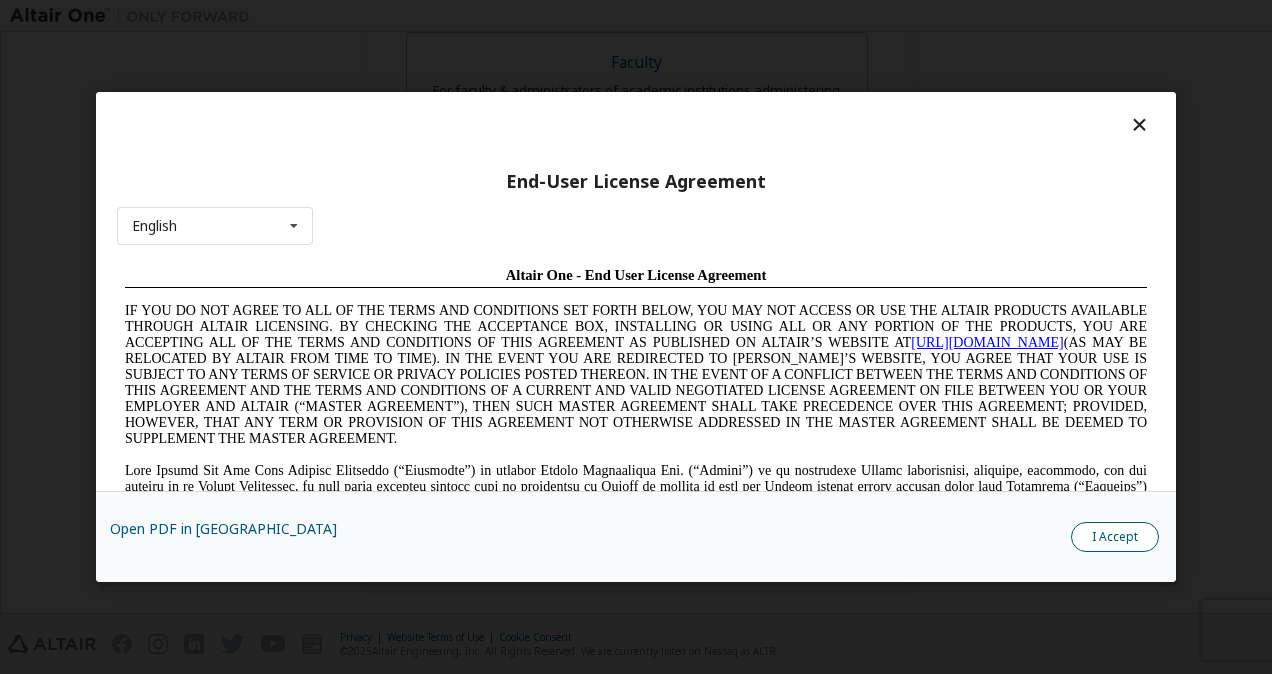 click on "I Accept" at bounding box center (1115, 537) 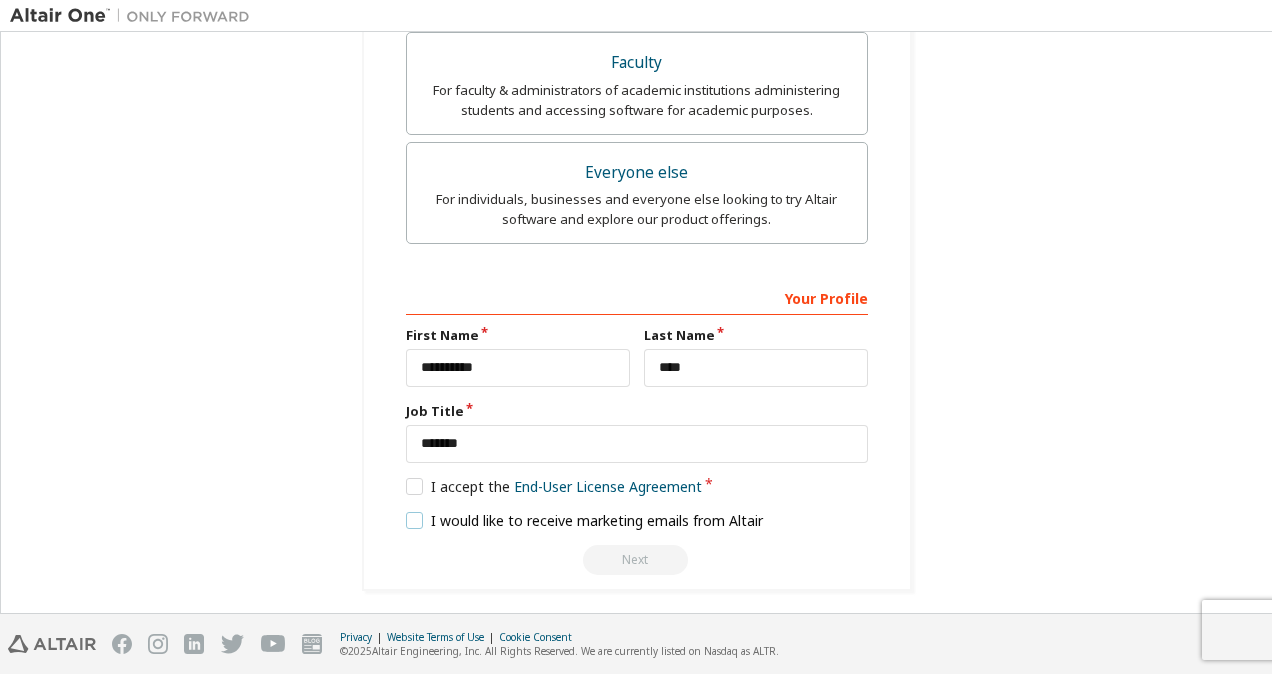 click on "I would like to receive marketing emails from Altair" at bounding box center (585, 520) 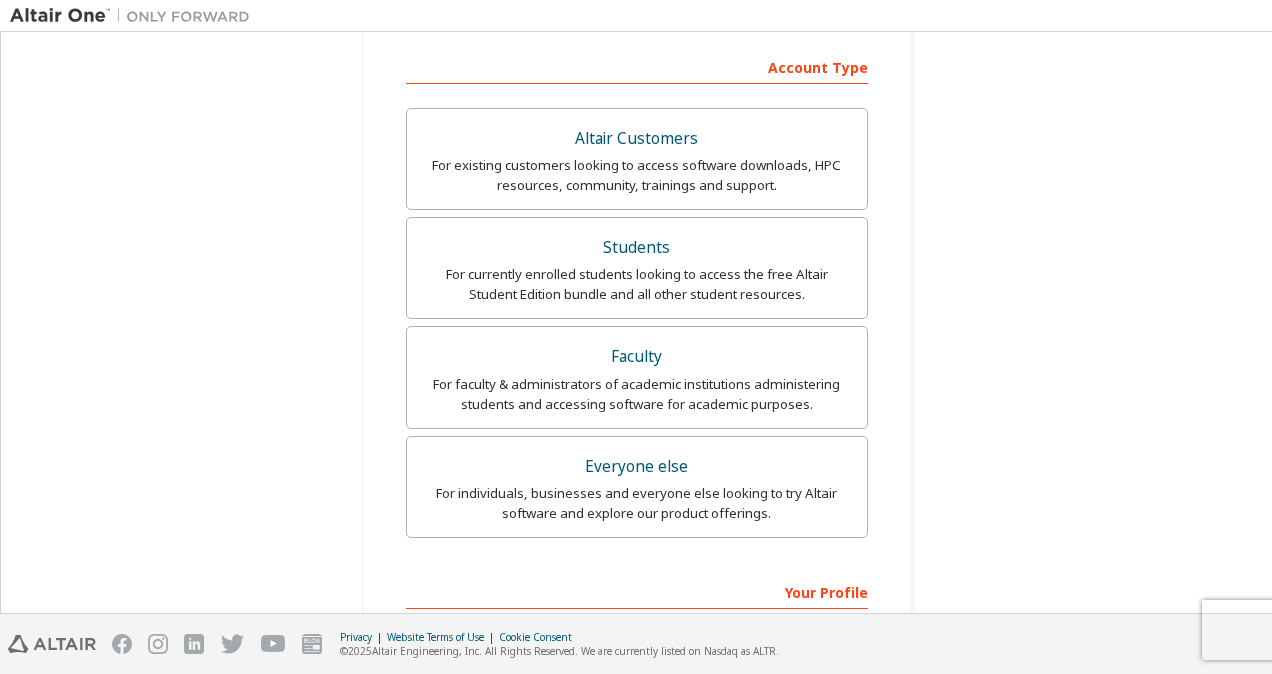 scroll, scrollTop: 339, scrollLeft: 0, axis: vertical 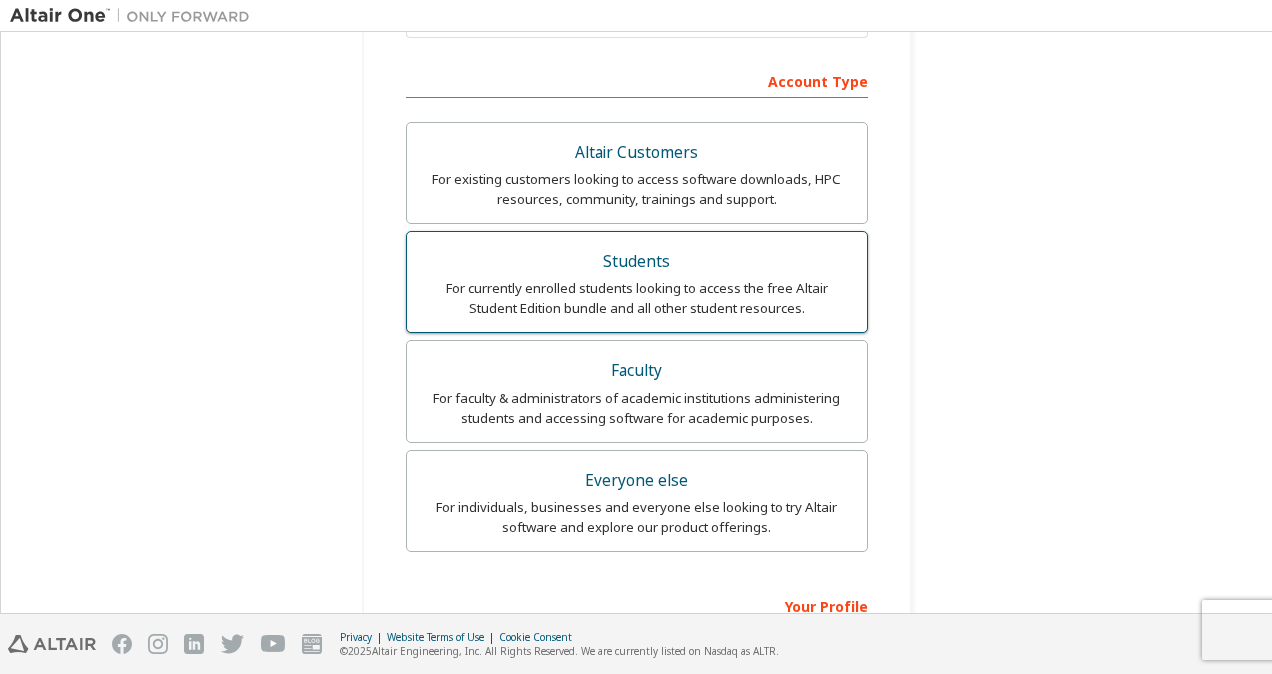click on "For currently enrolled students looking to access the free Altair Student Edition bundle and all other student resources." at bounding box center [637, 298] 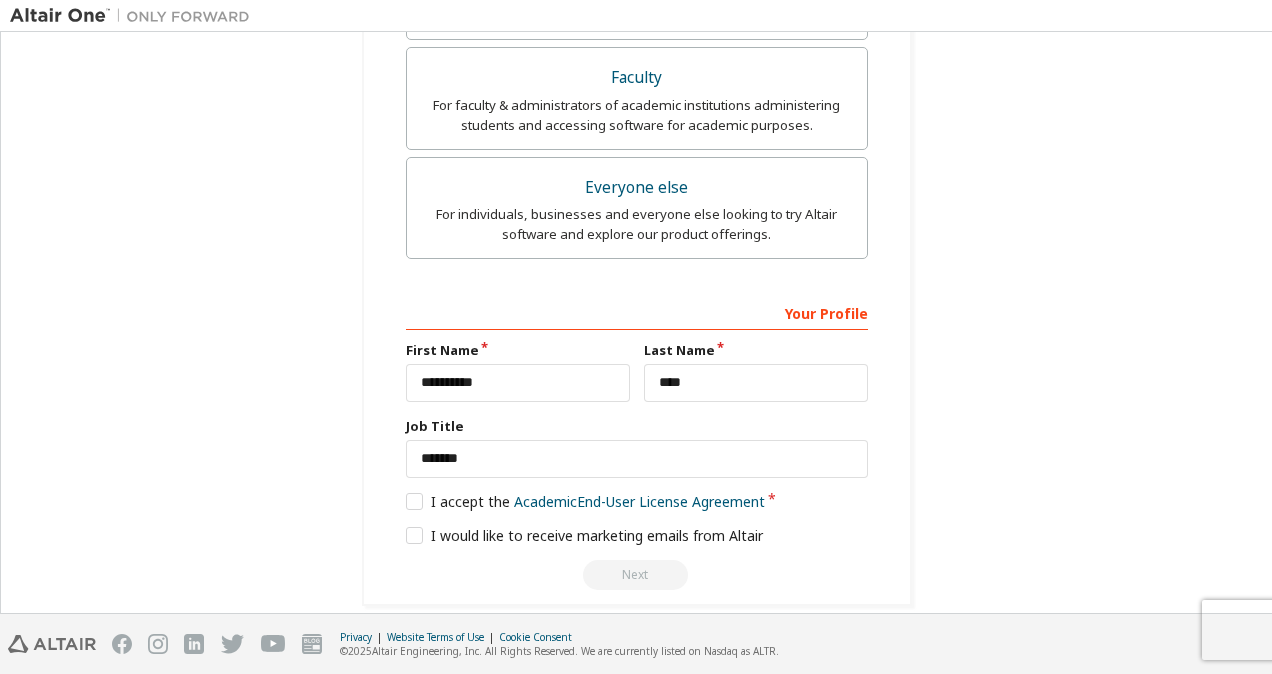 scroll, scrollTop: 647, scrollLeft: 0, axis: vertical 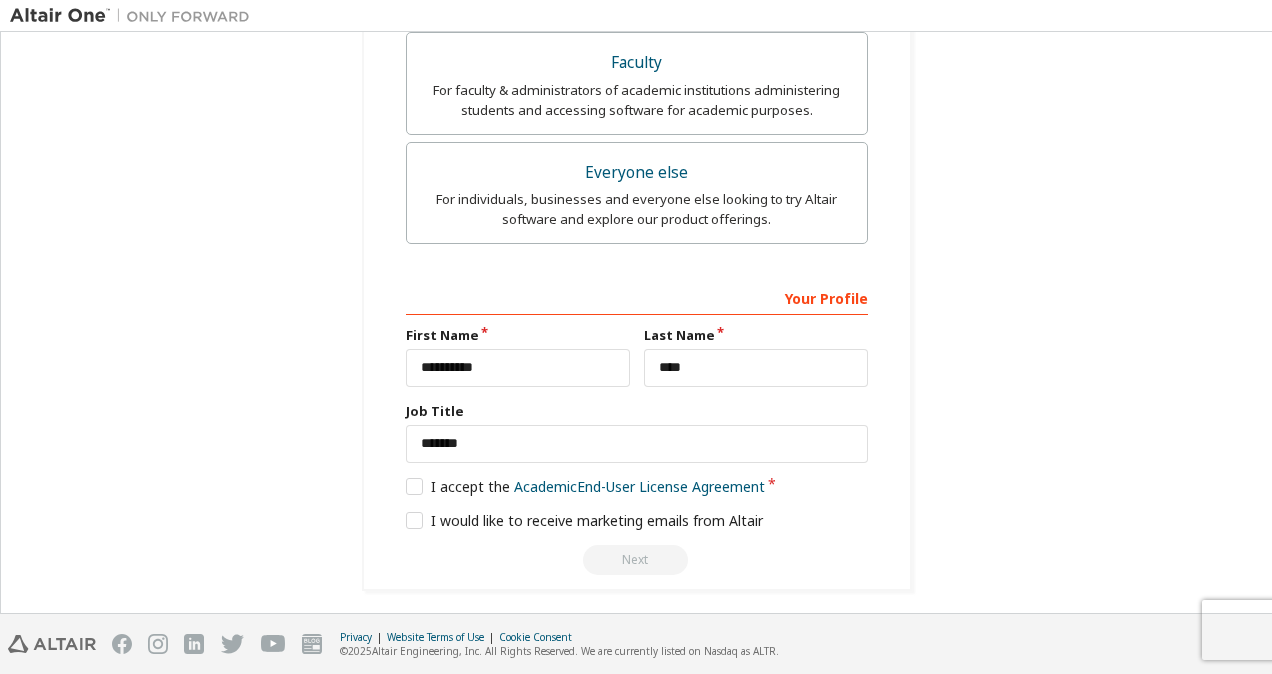 click on "I accept the   Academic   End-User License Agreement" at bounding box center [637, 487] 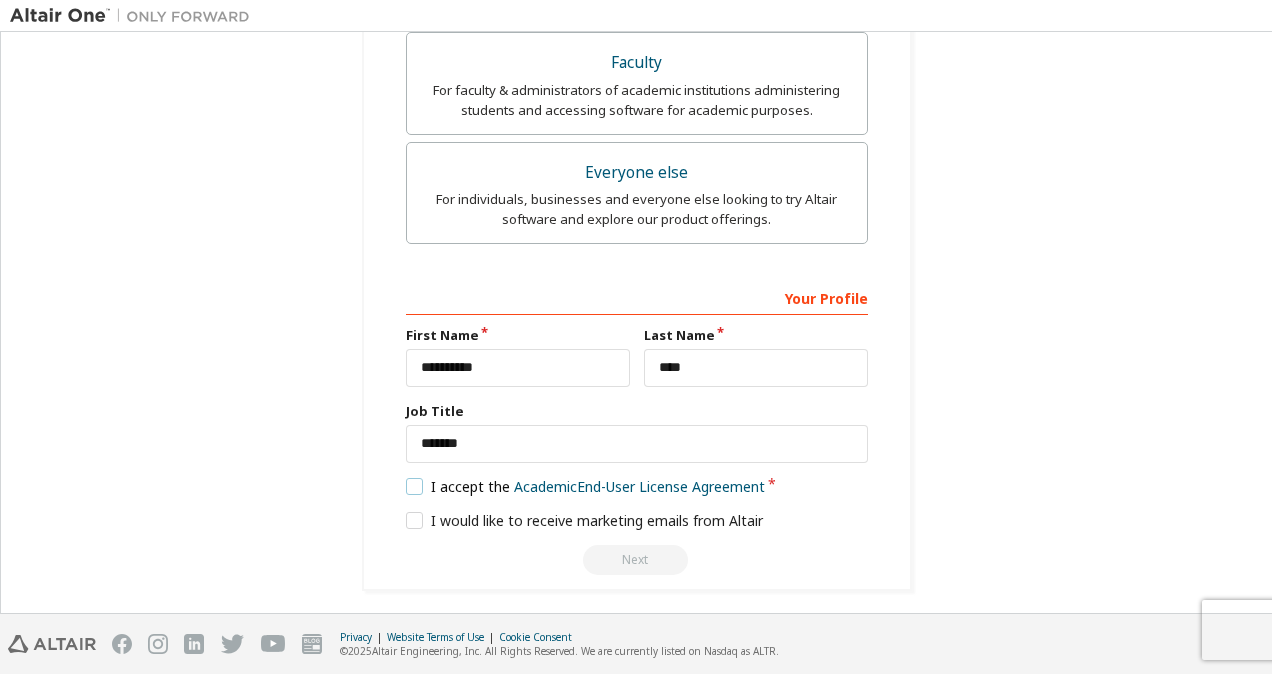 click on "I accept the   Academic   End-User License Agreement" at bounding box center (586, 486) 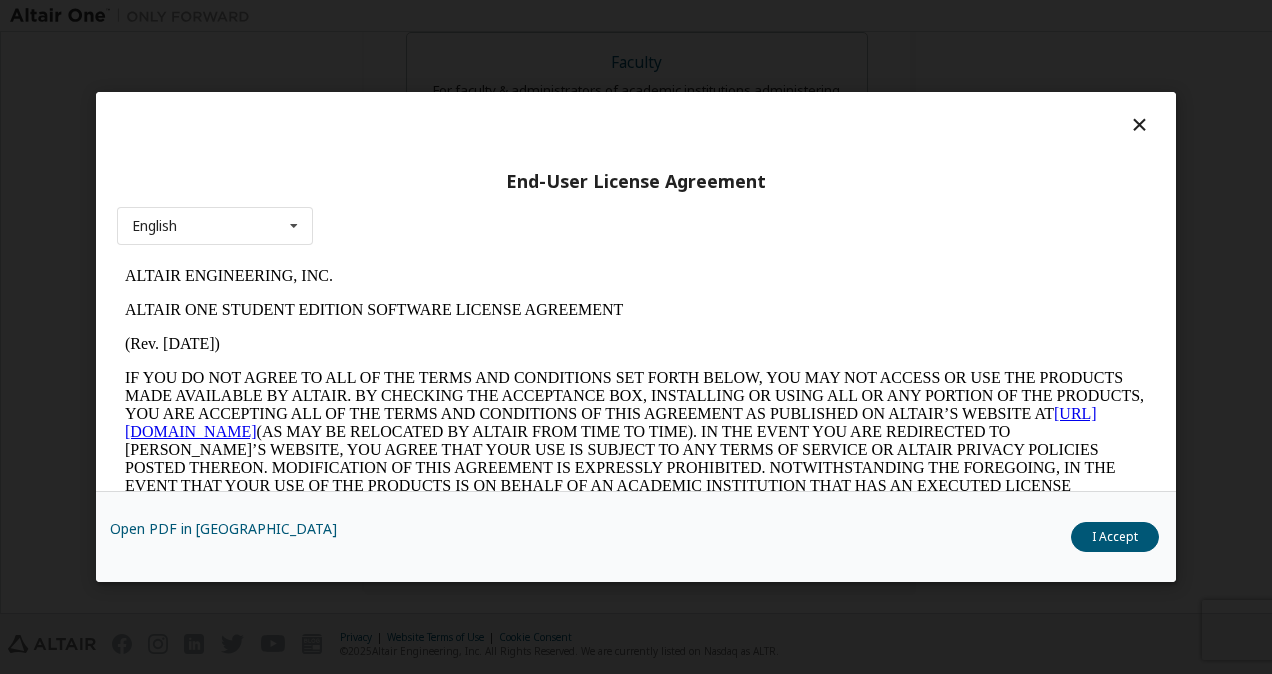 scroll, scrollTop: 0, scrollLeft: 0, axis: both 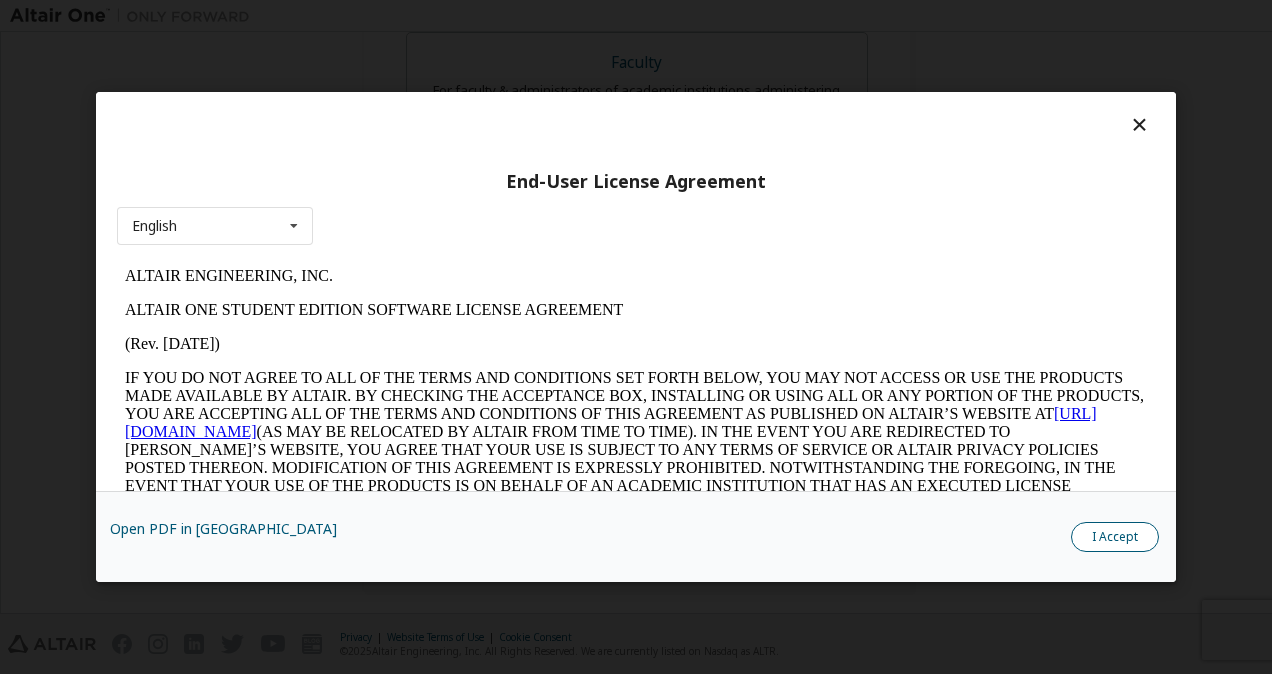 click on "I Accept" at bounding box center [1115, 537] 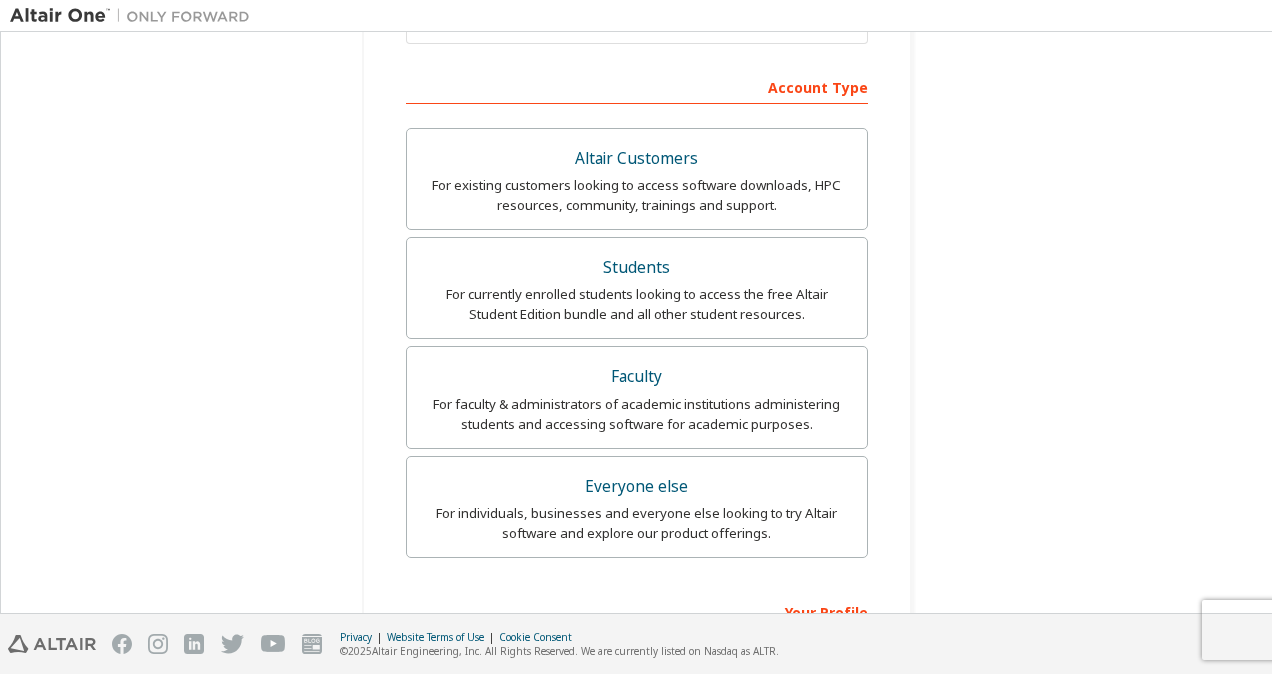 scroll, scrollTop: 647, scrollLeft: 0, axis: vertical 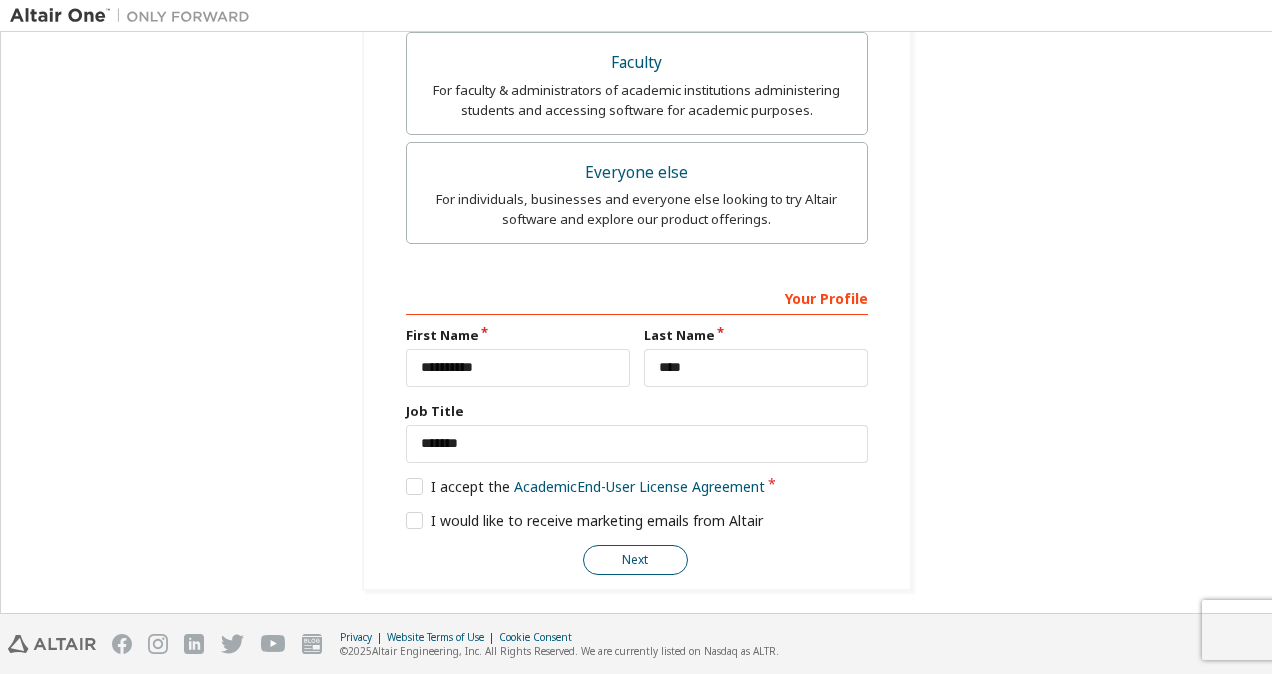 click on "Next" at bounding box center (635, 560) 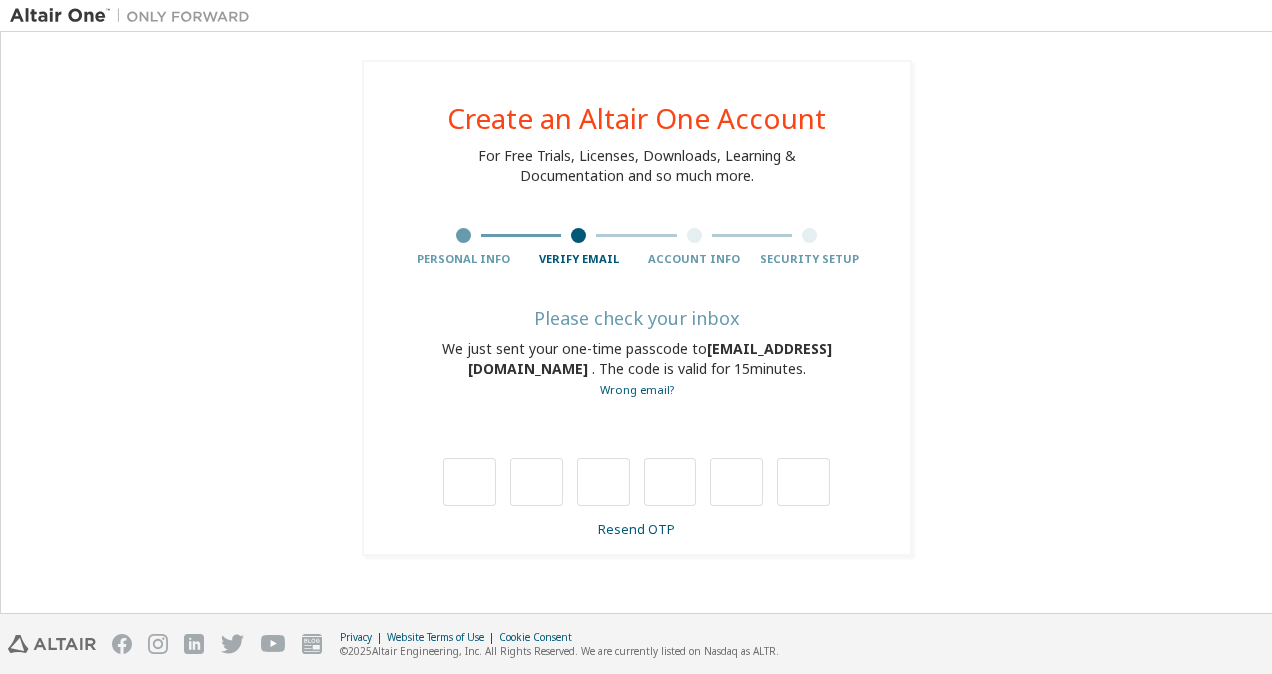 scroll, scrollTop: 0, scrollLeft: 0, axis: both 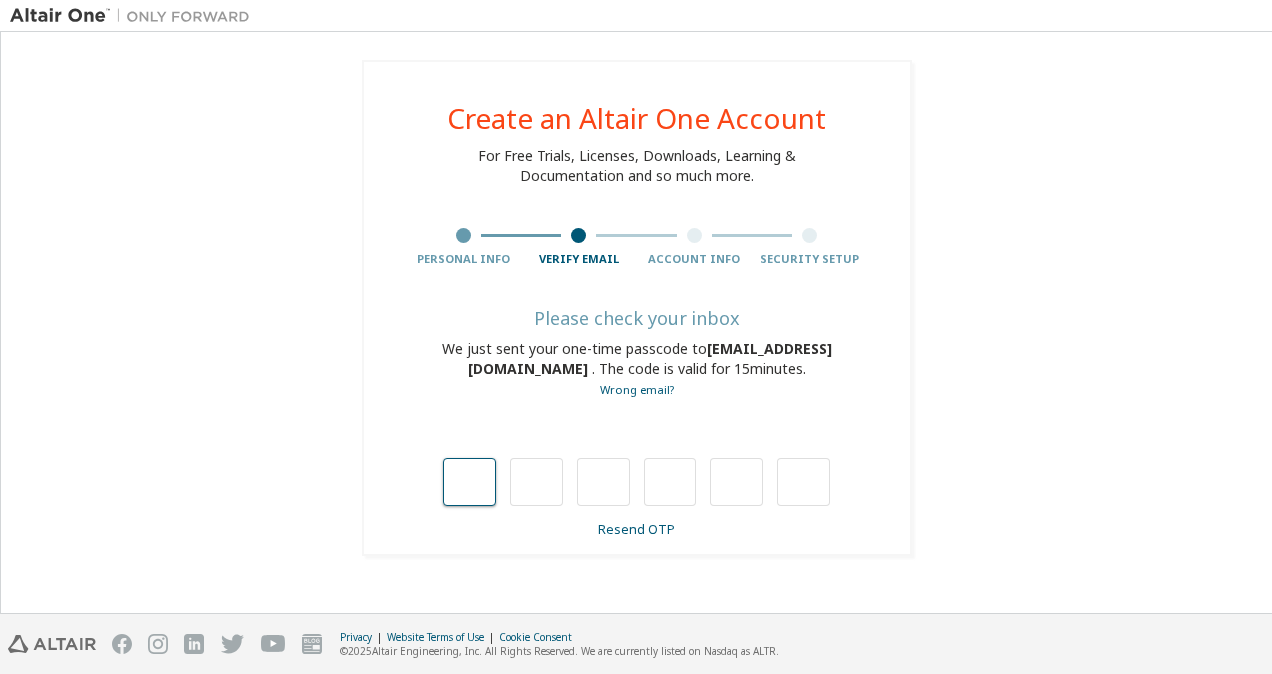 type on "*" 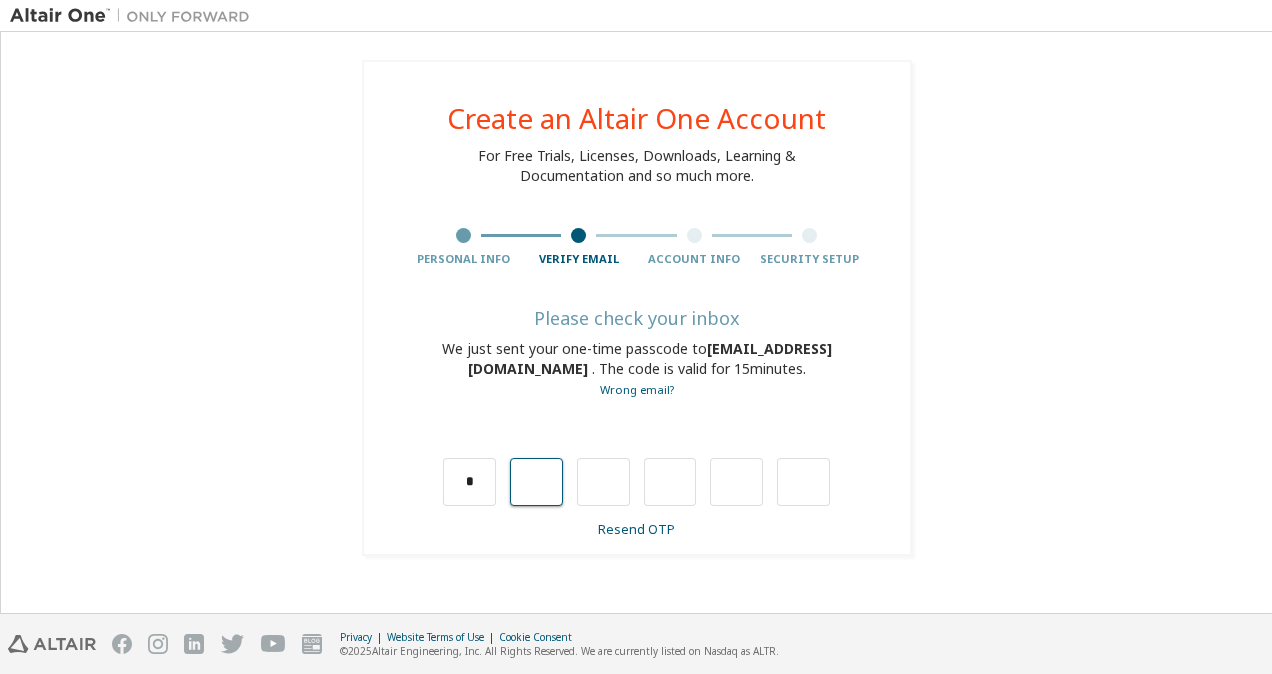 type on "*" 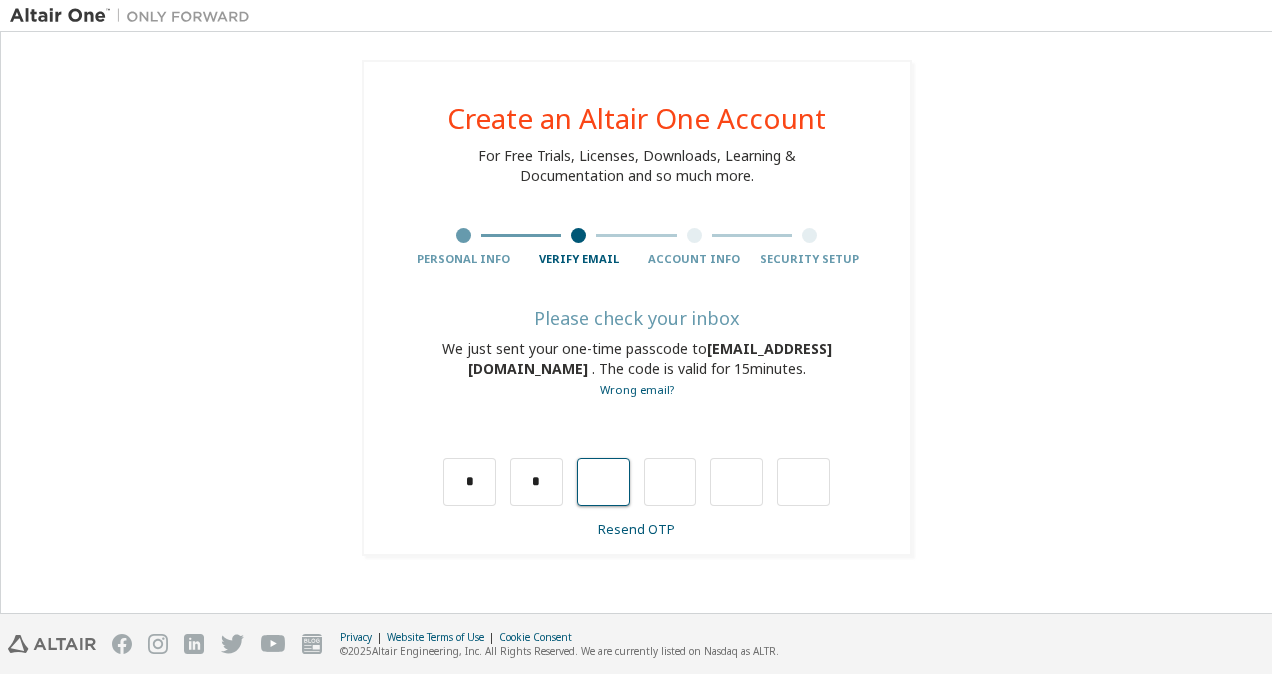 type on "*" 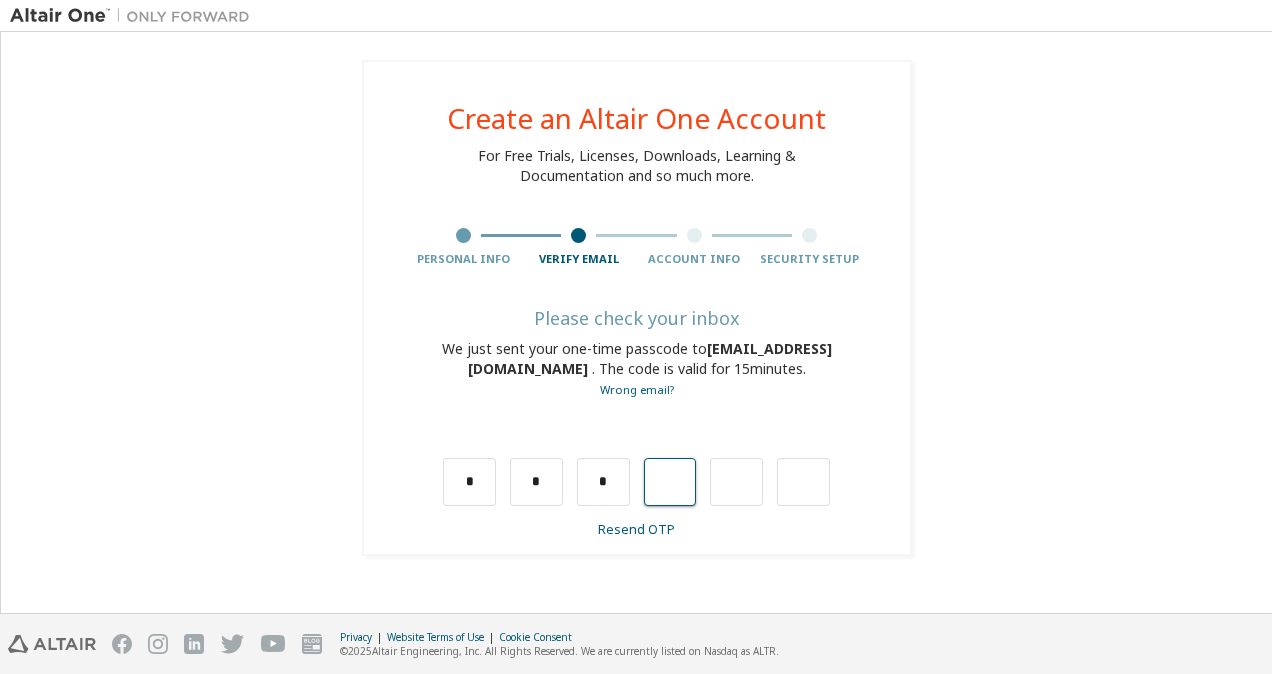 type on "*" 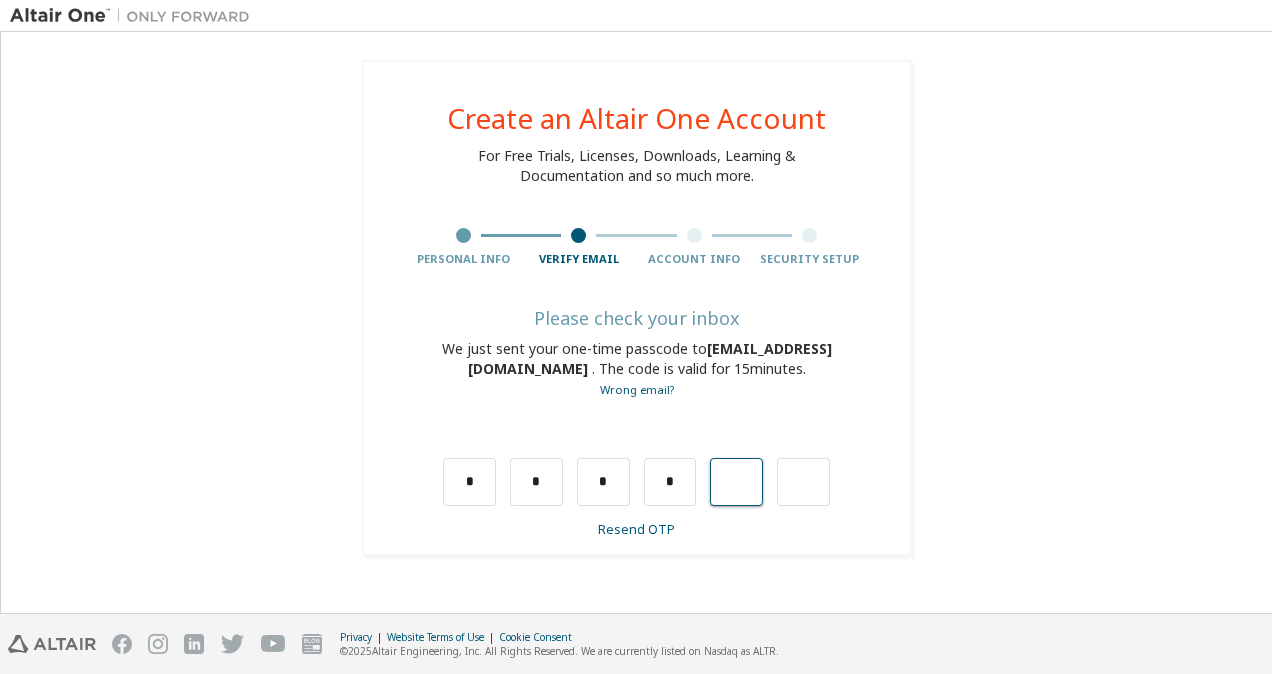 type on "*" 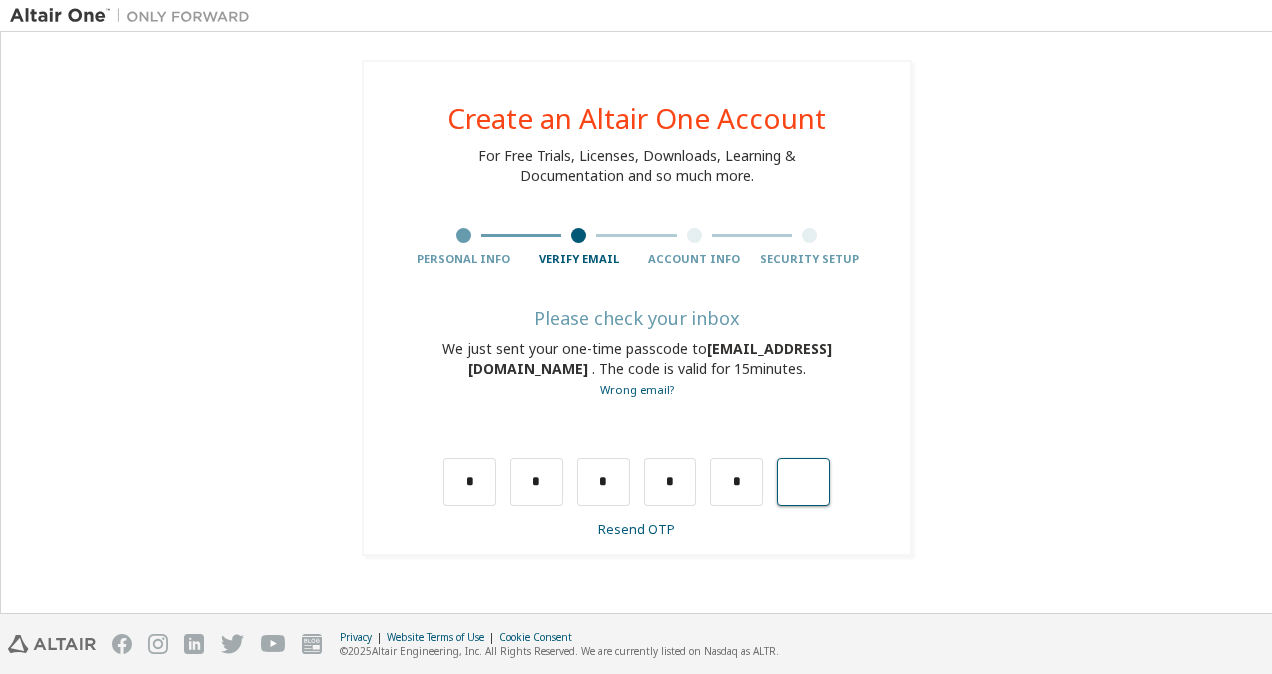 type on "*" 